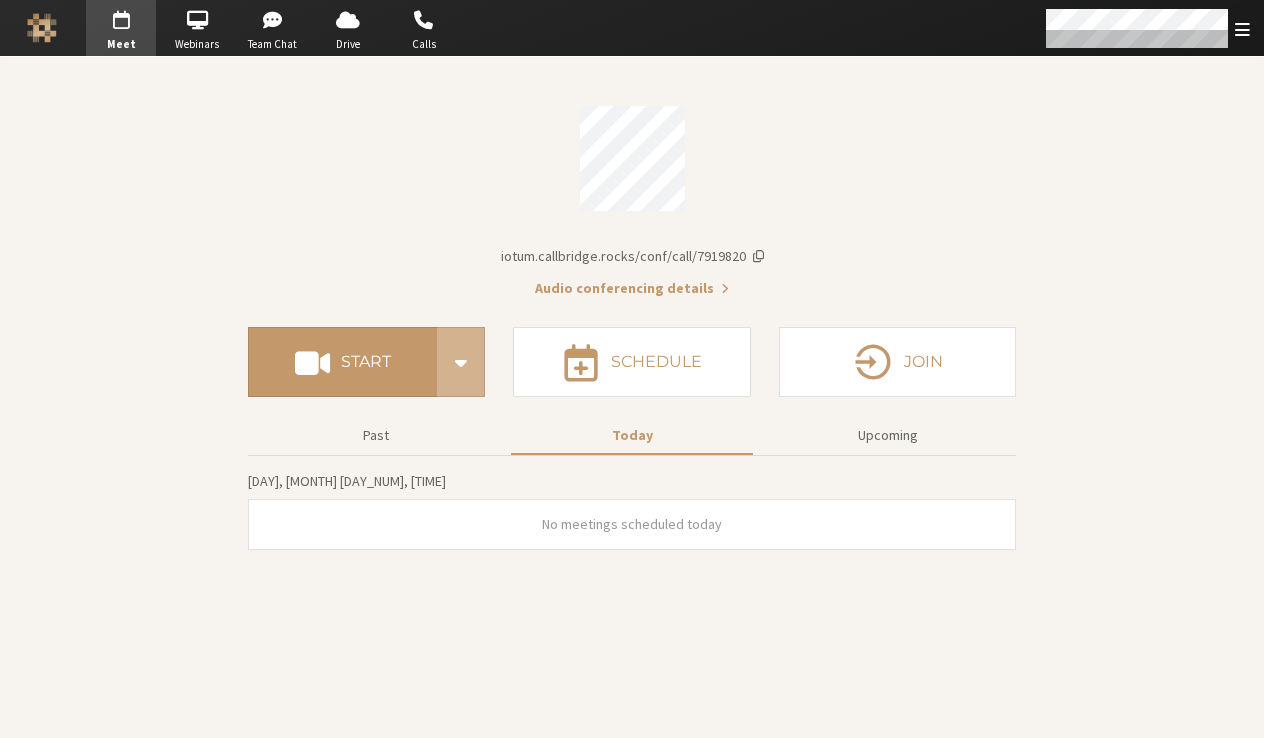 scroll, scrollTop: 0, scrollLeft: 0, axis: both 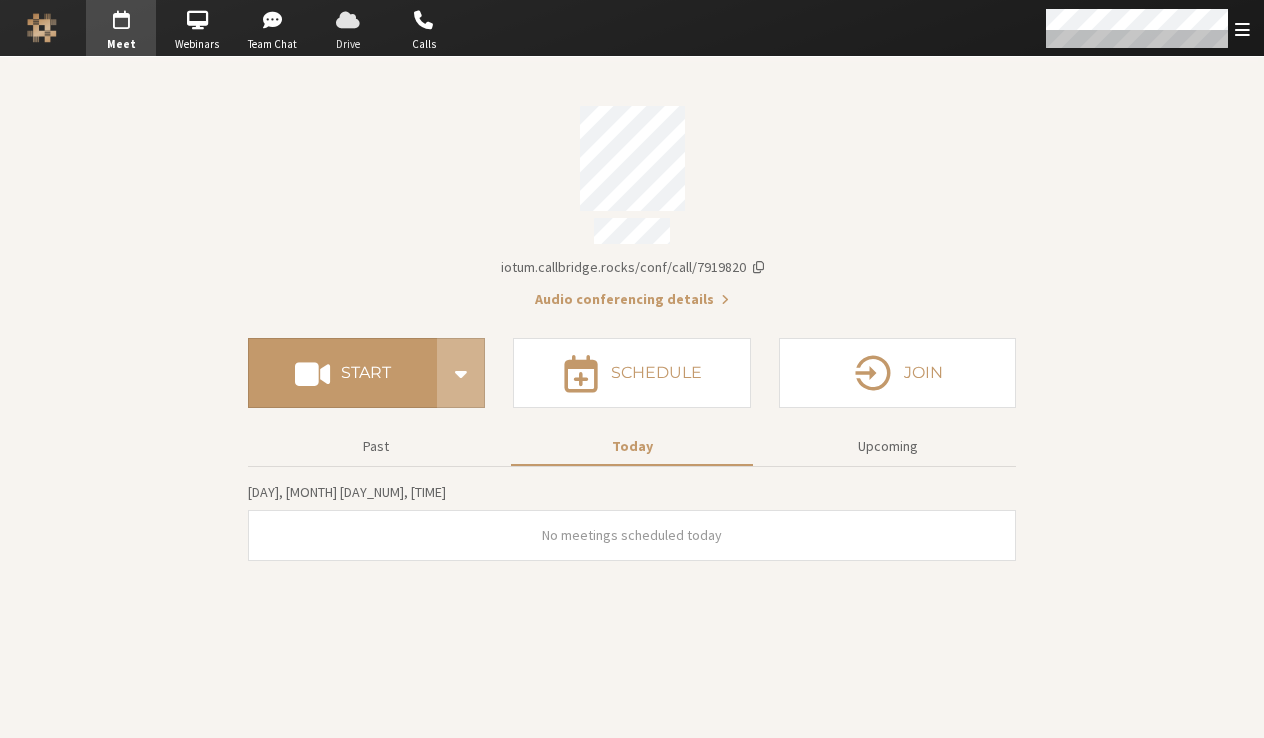 click on "Drive" at bounding box center (348, 44) 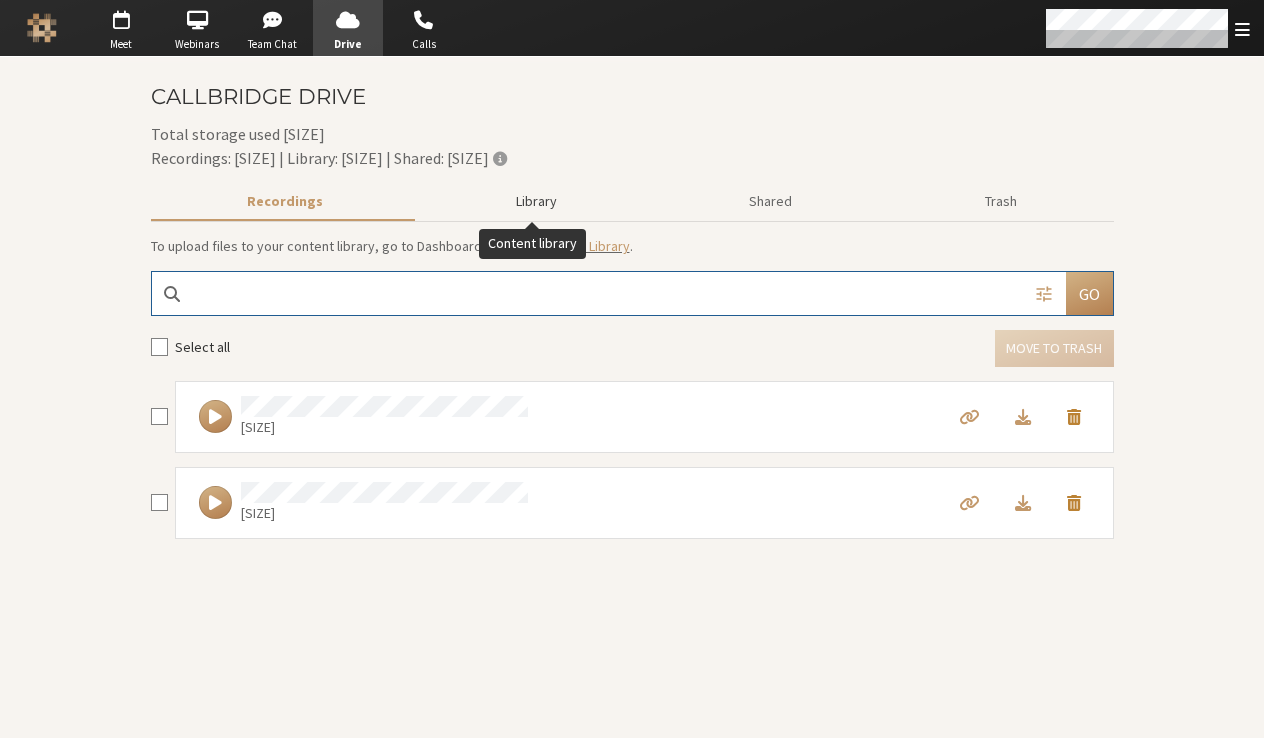 click on "Library" at bounding box center [536, 201] 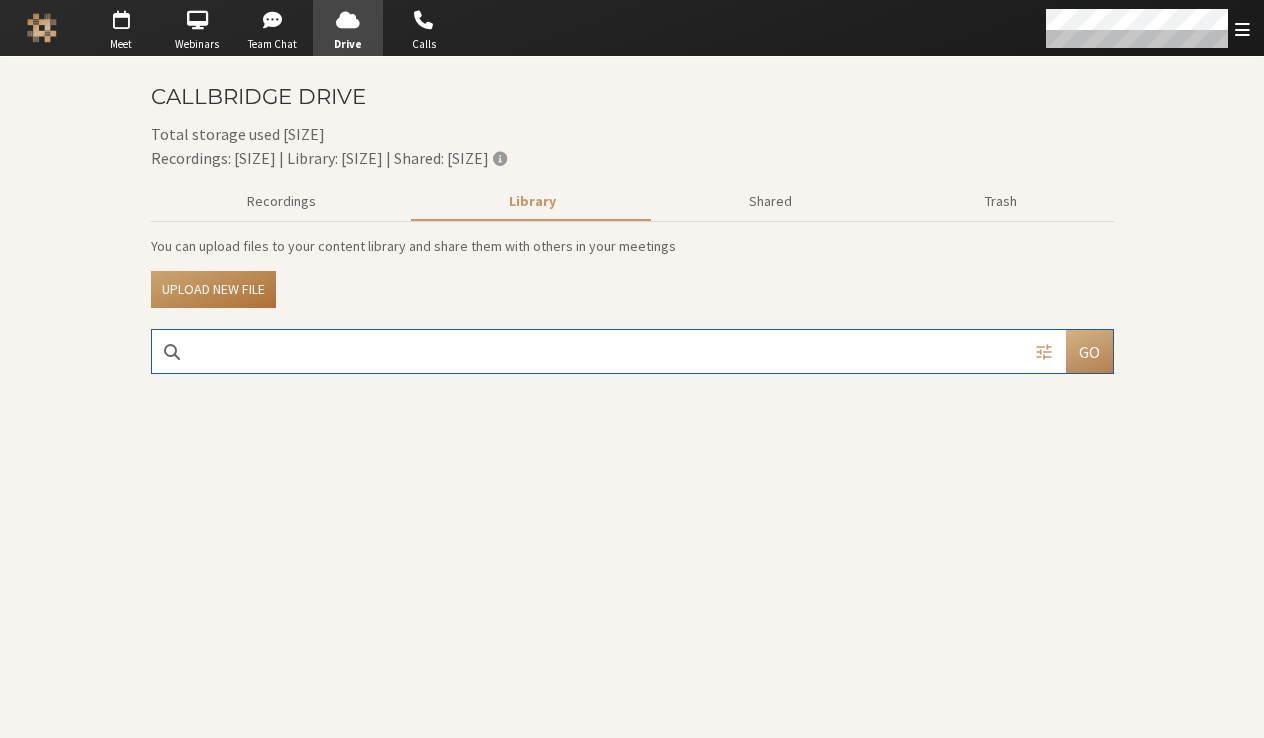 click on "Upload new file" at bounding box center (213, 289) 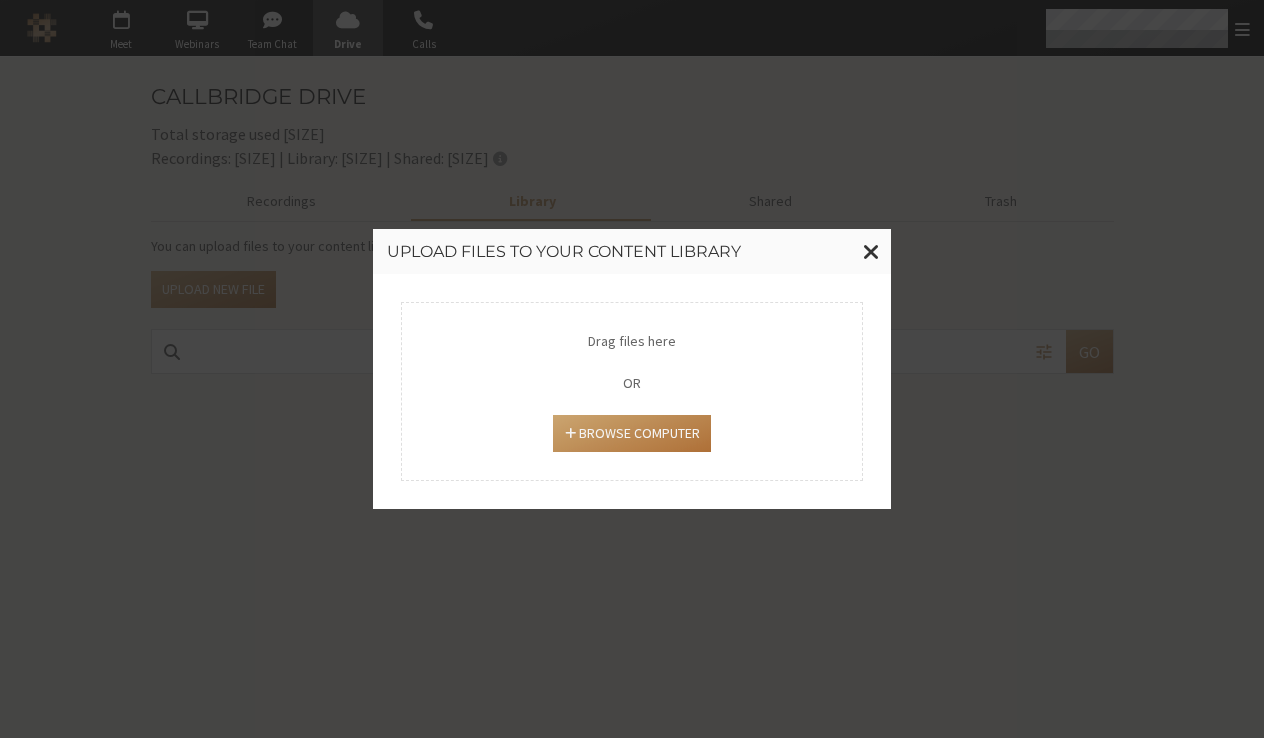click on "Browse Computer" at bounding box center (631, 433) 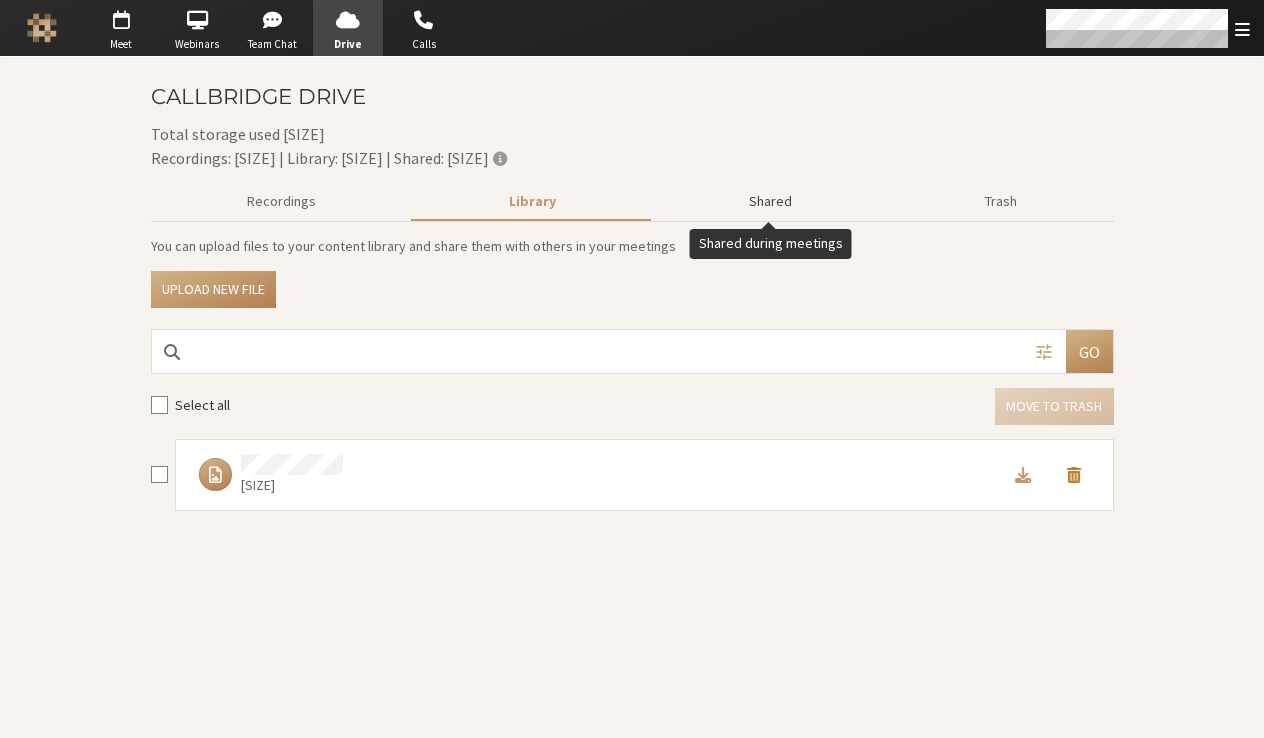 click on "Shared" at bounding box center [771, 201] 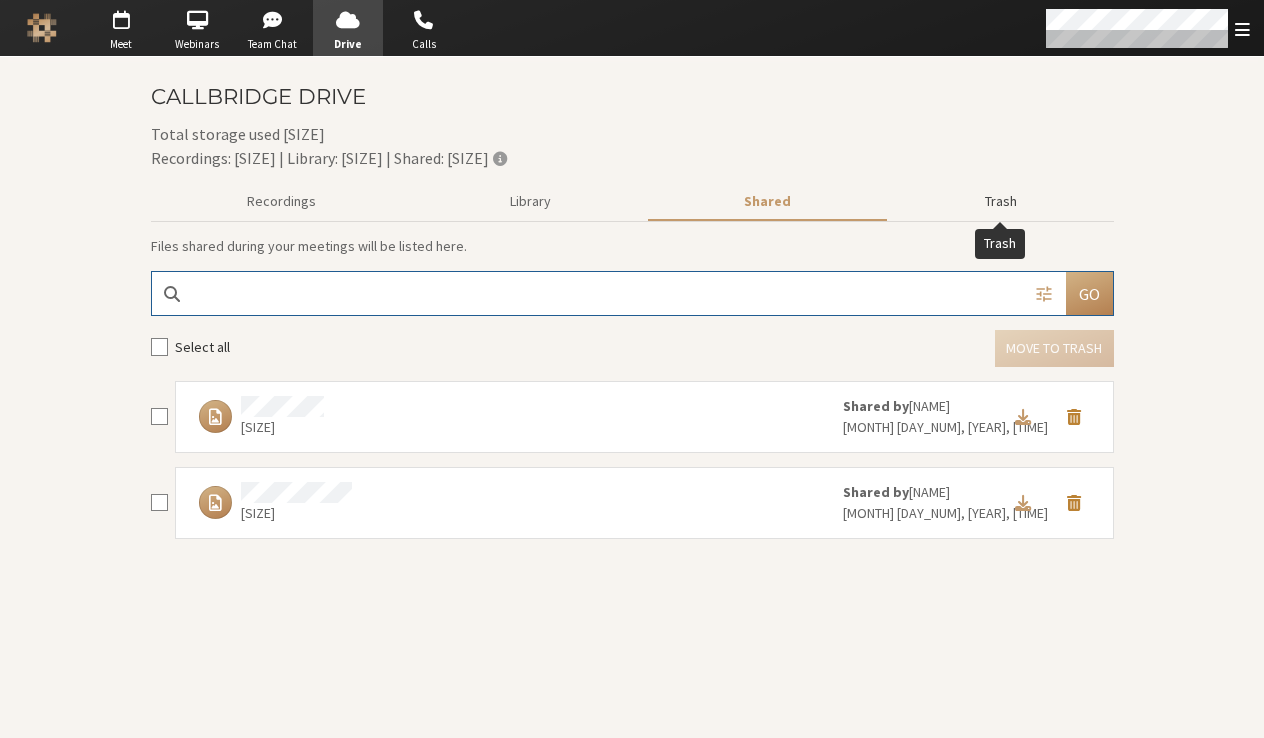 click on "Trash" at bounding box center [1001, 201] 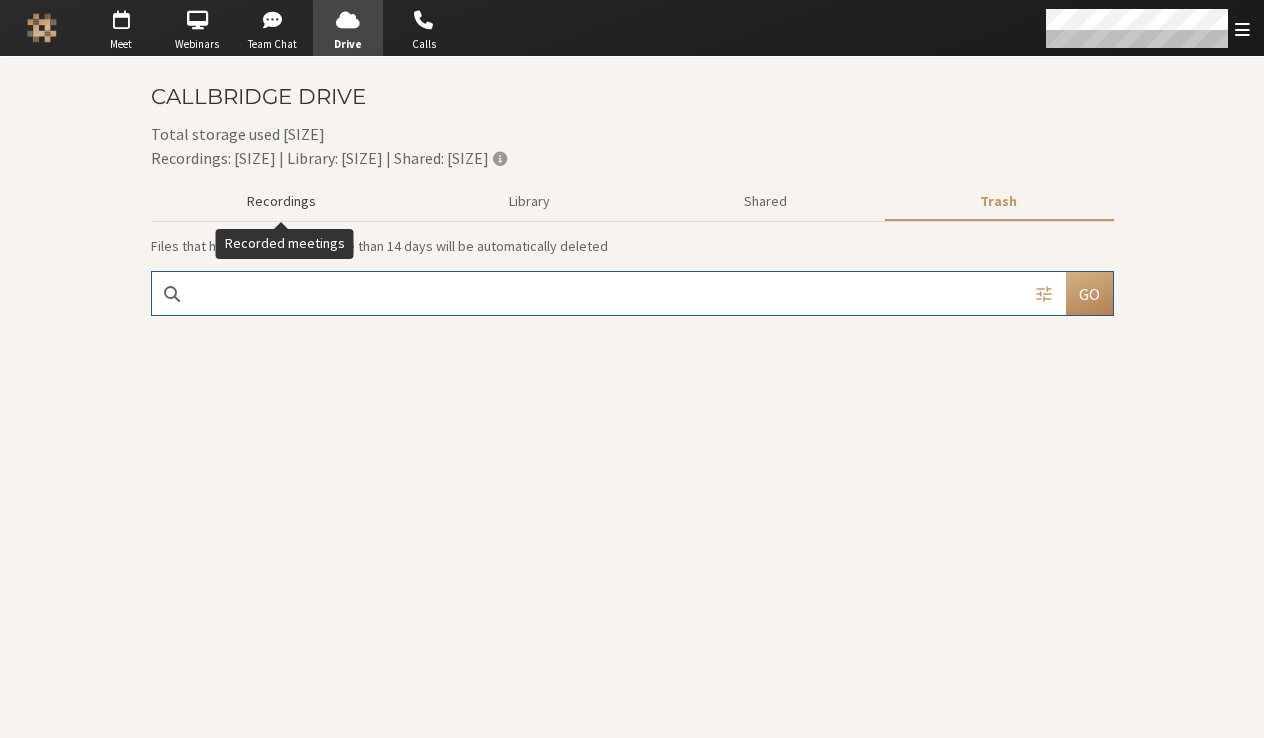 click on "Recordings" at bounding box center (282, 201) 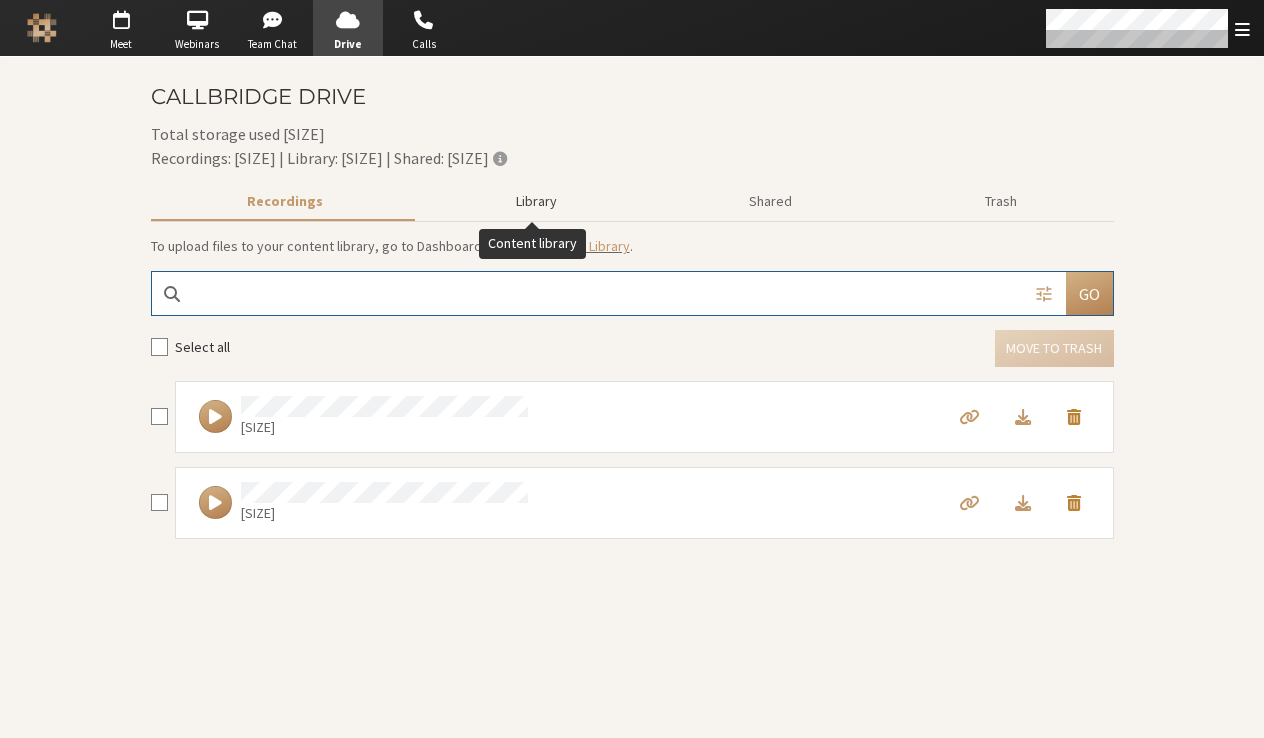 click on "Library" at bounding box center [536, 201] 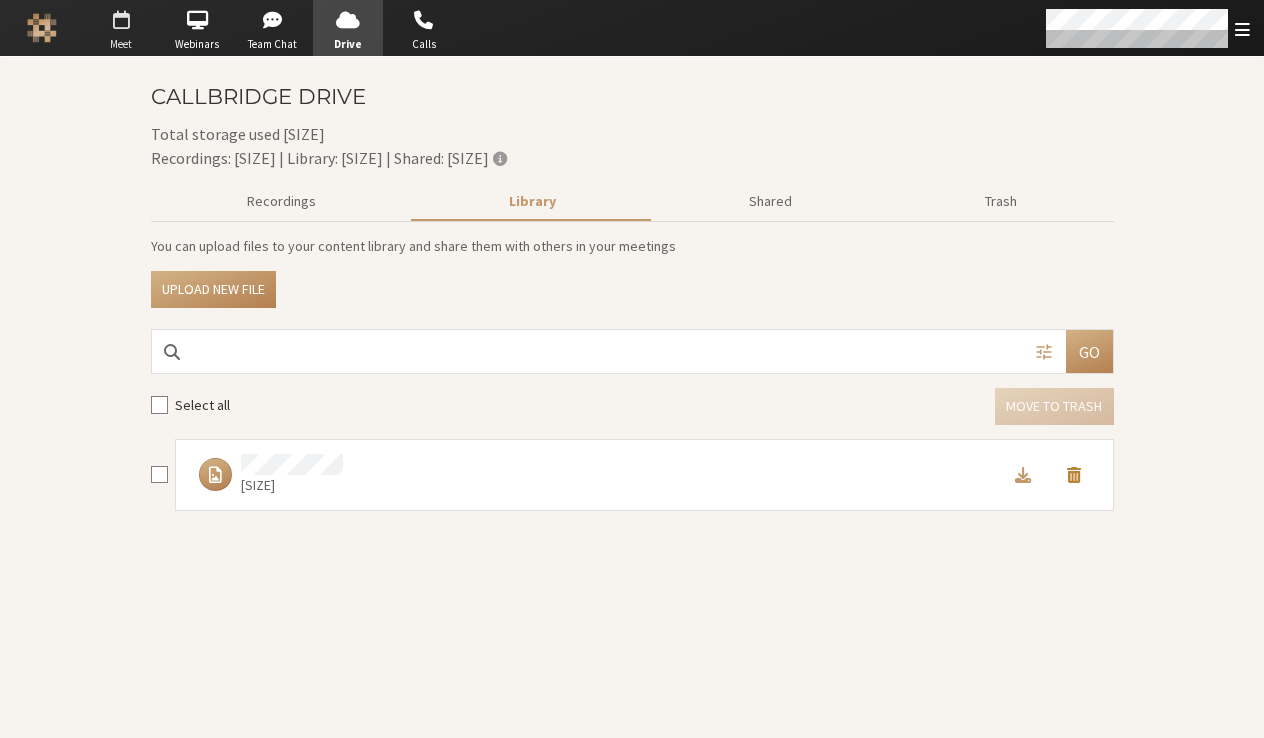 click on "Meet" at bounding box center [121, 44] 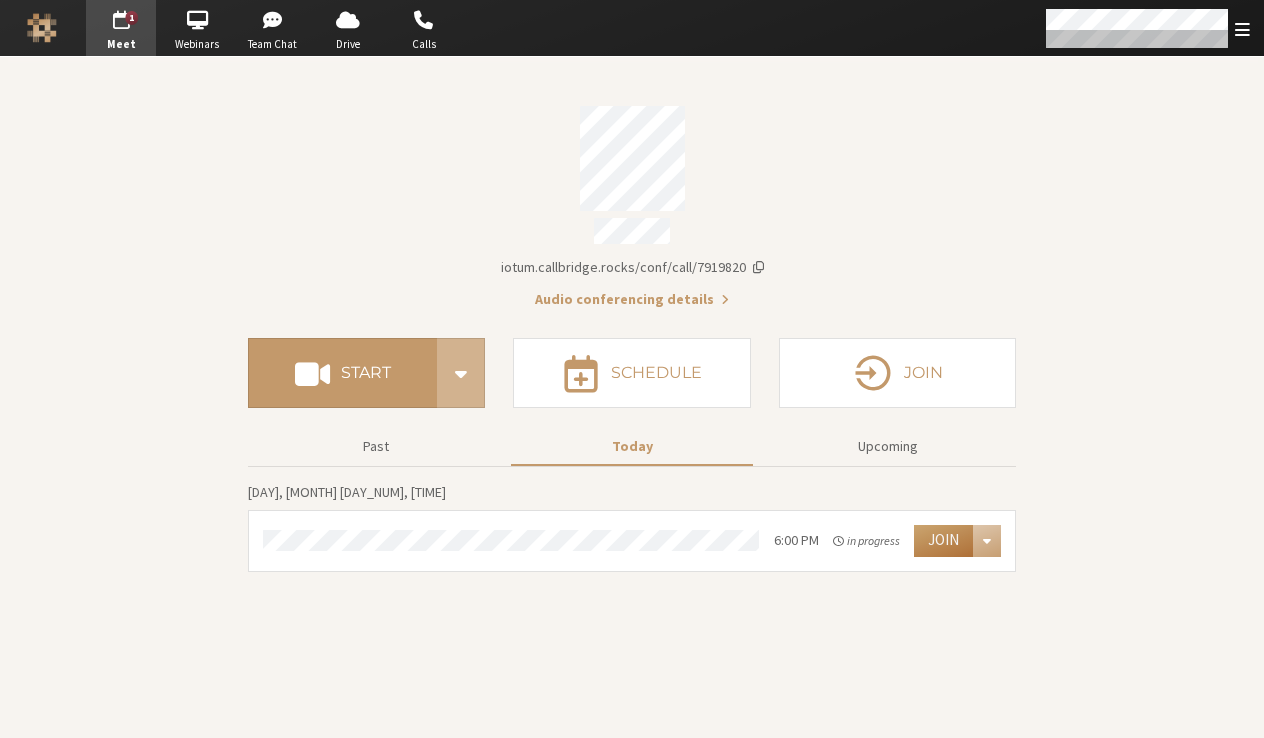 click on "Join" at bounding box center (943, 541) 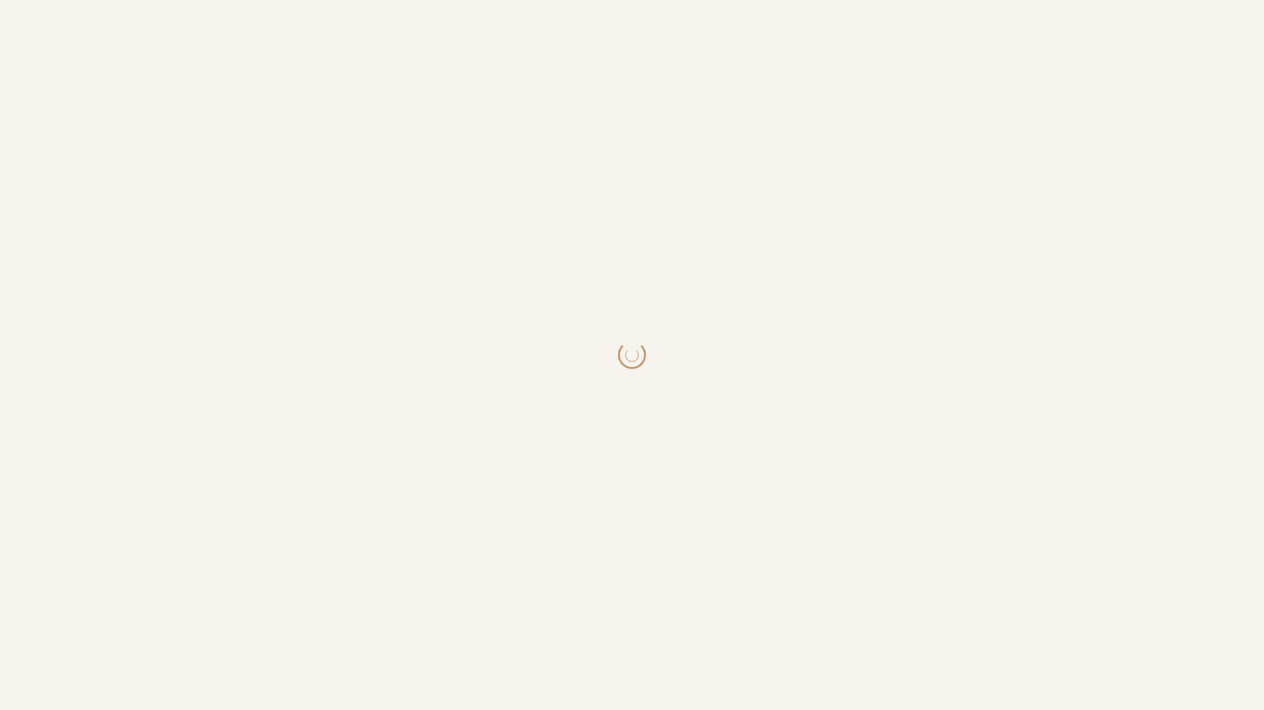 scroll, scrollTop: 0, scrollLeft: 0, axis: both 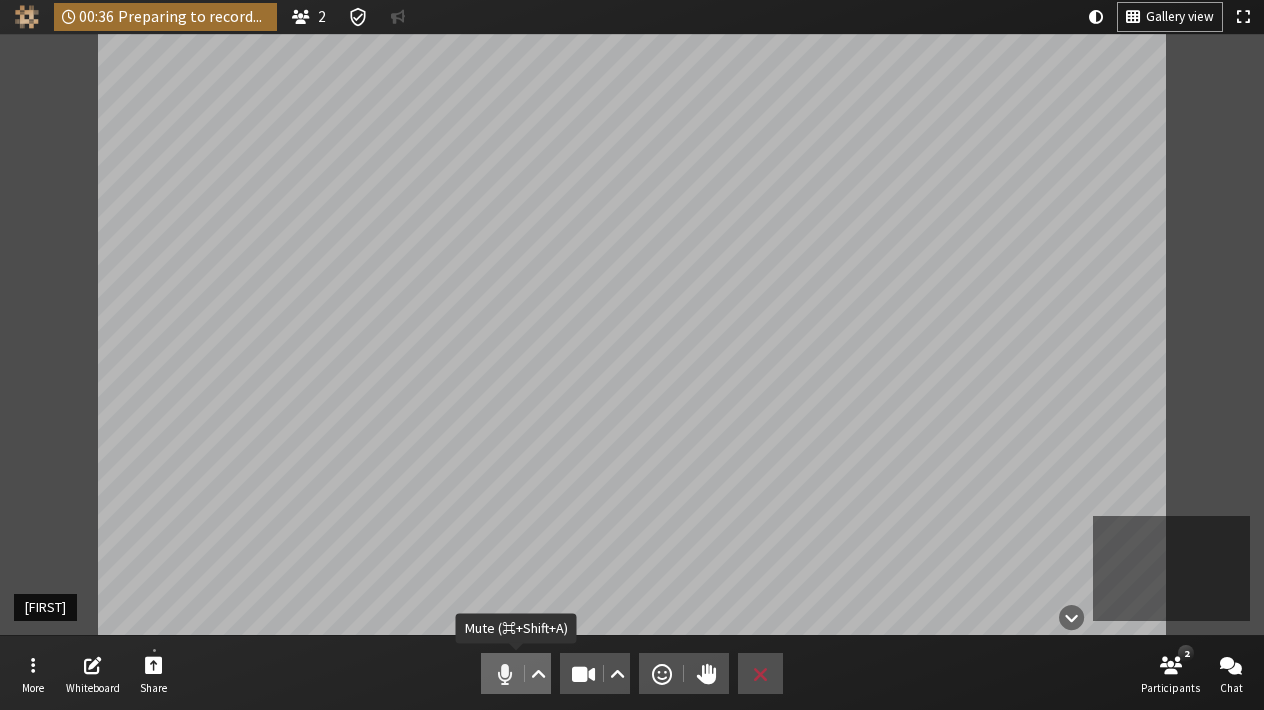 click at bounding box center [505, 674] 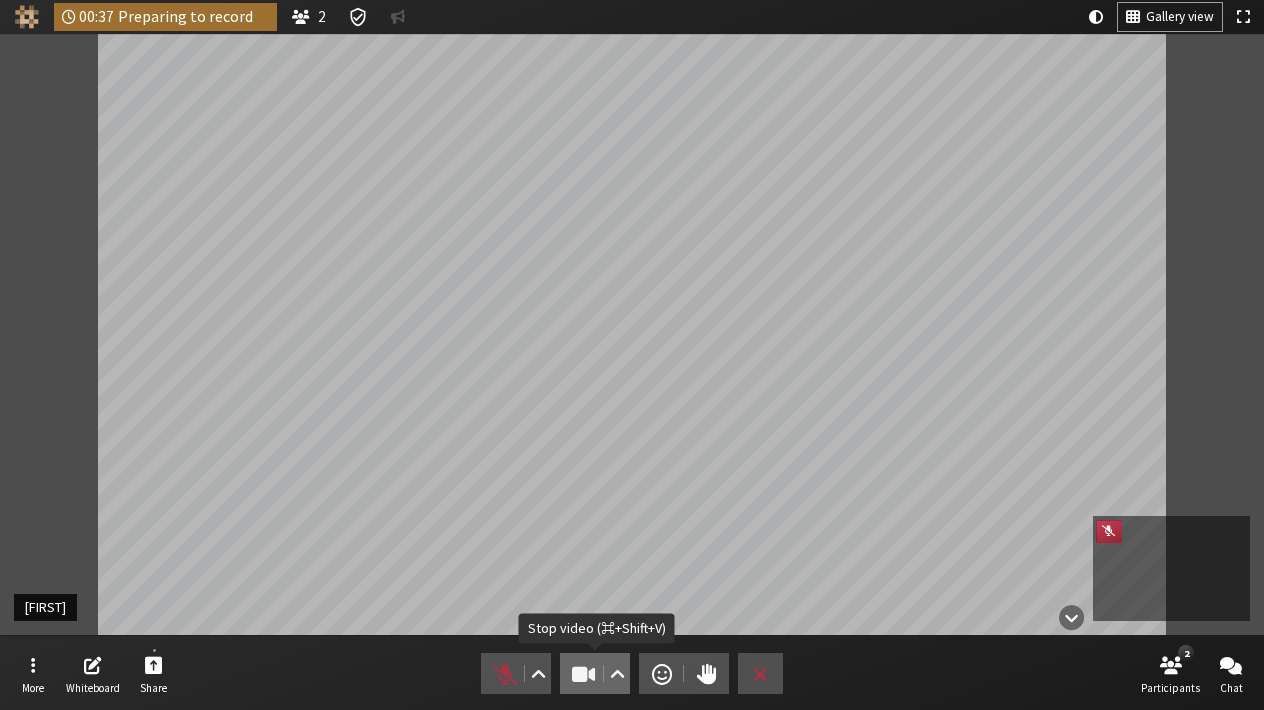 click at bounding box center [584, 674] 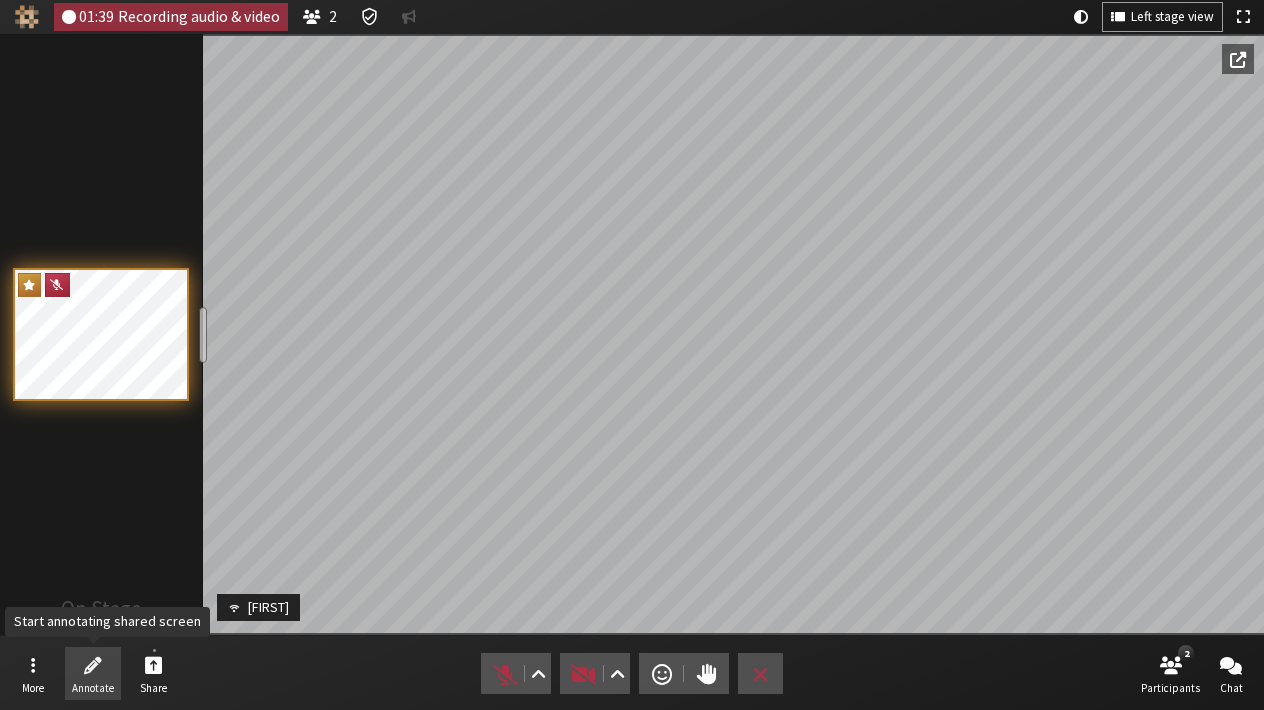 click at bounding box center [93, 664] 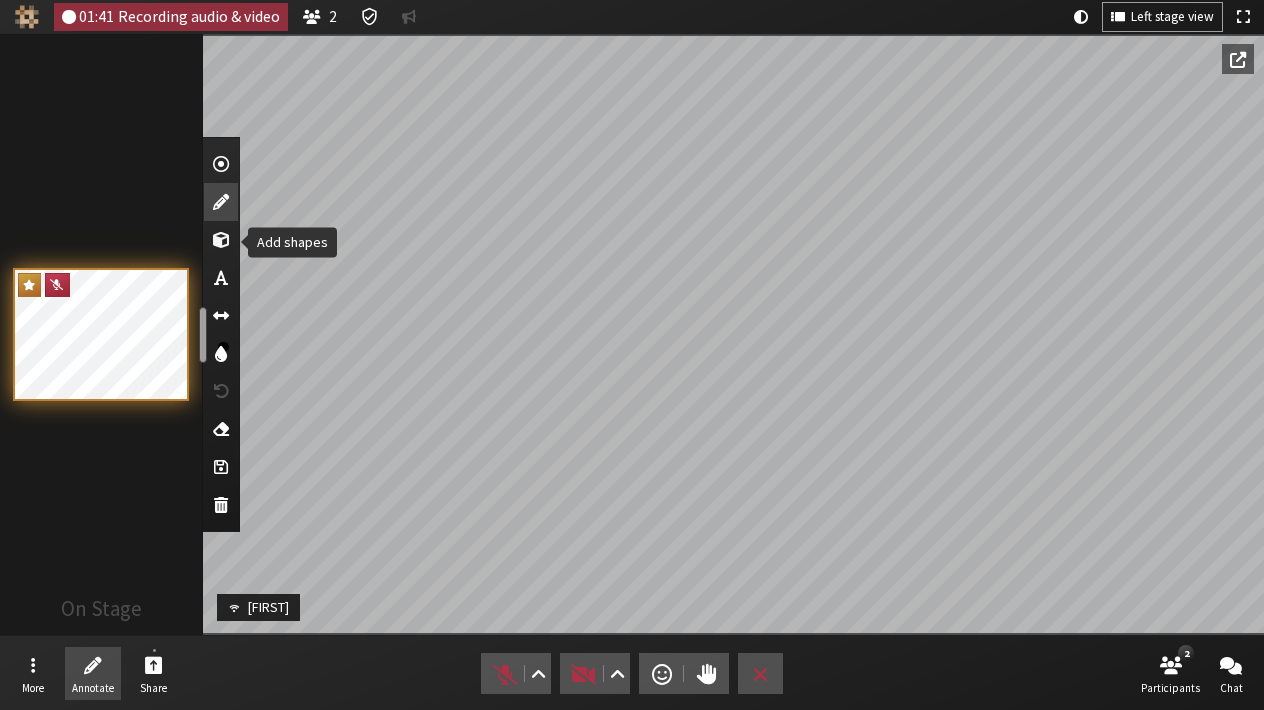click at bounding box center [221, 240] 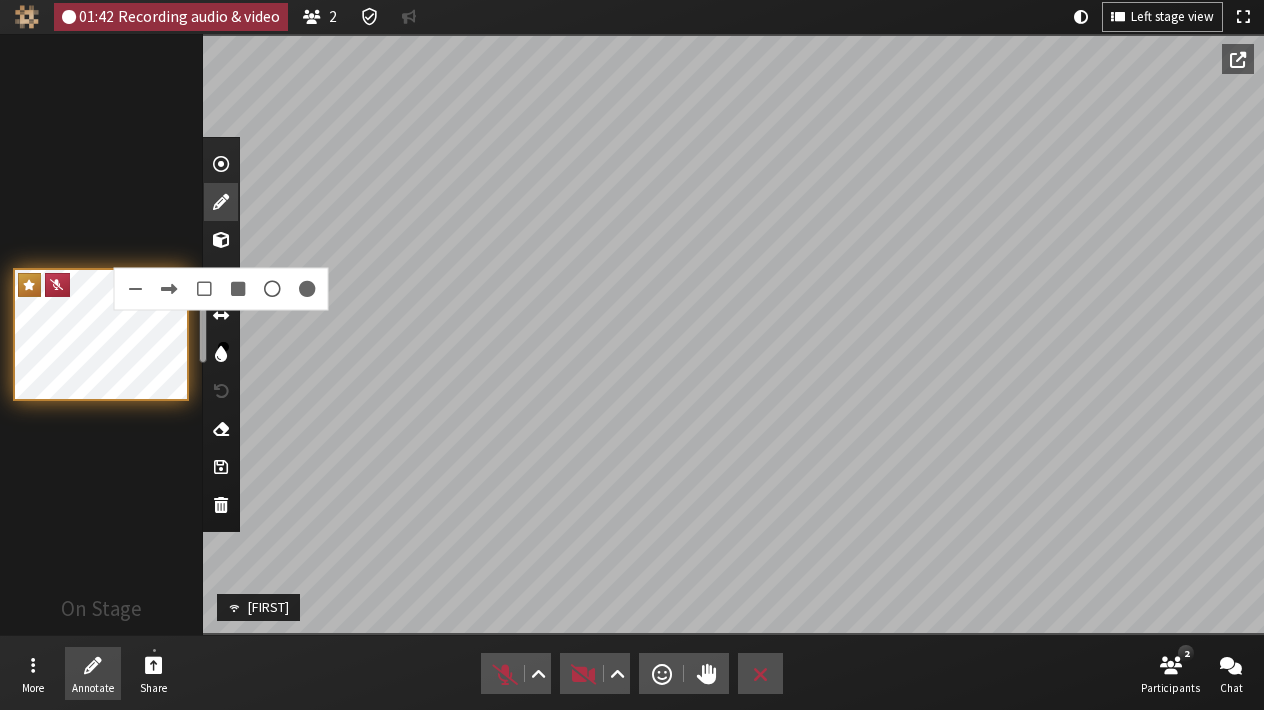 click at bounding box center (272, 289) 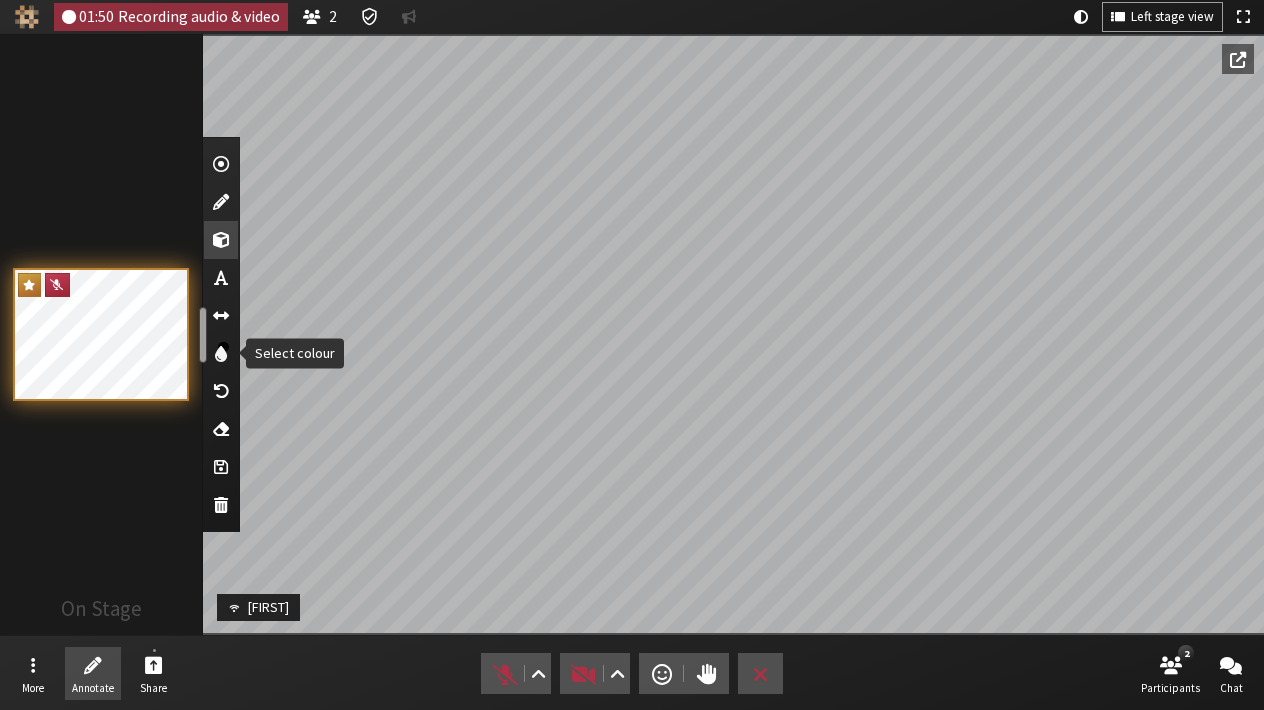 click at bounding box center (221, 354) 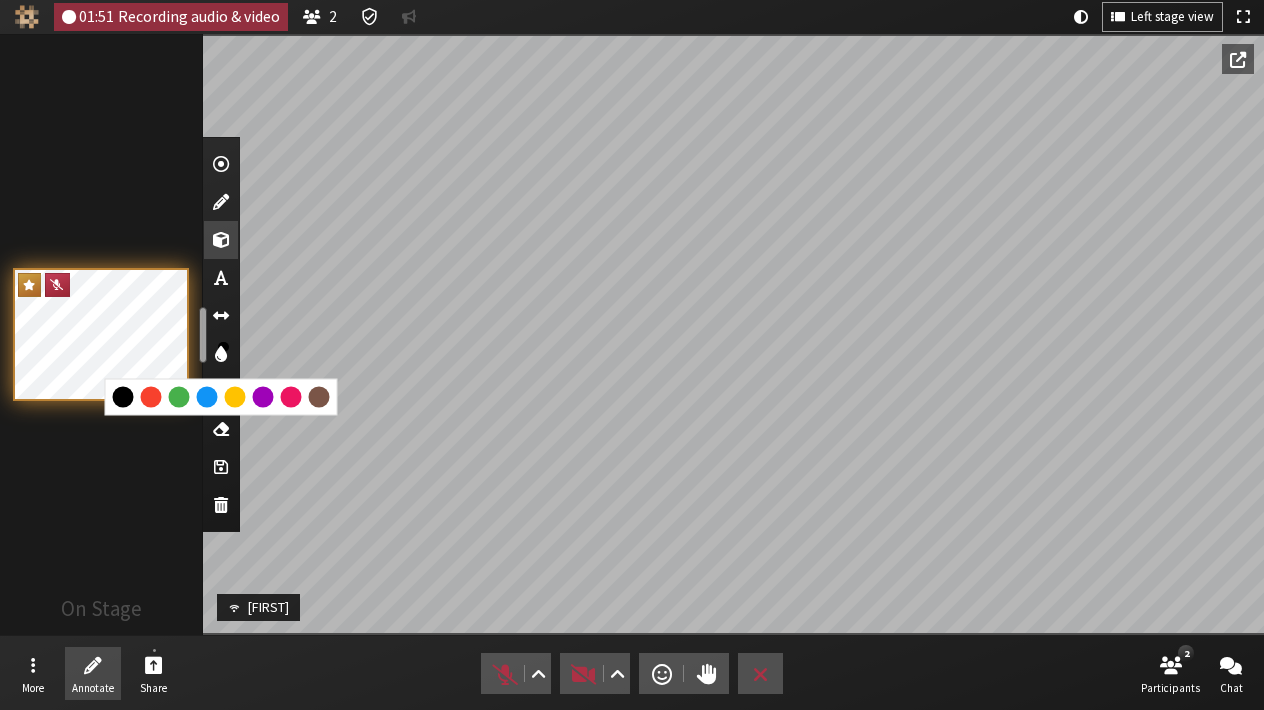click at bounding box center (263, 397) 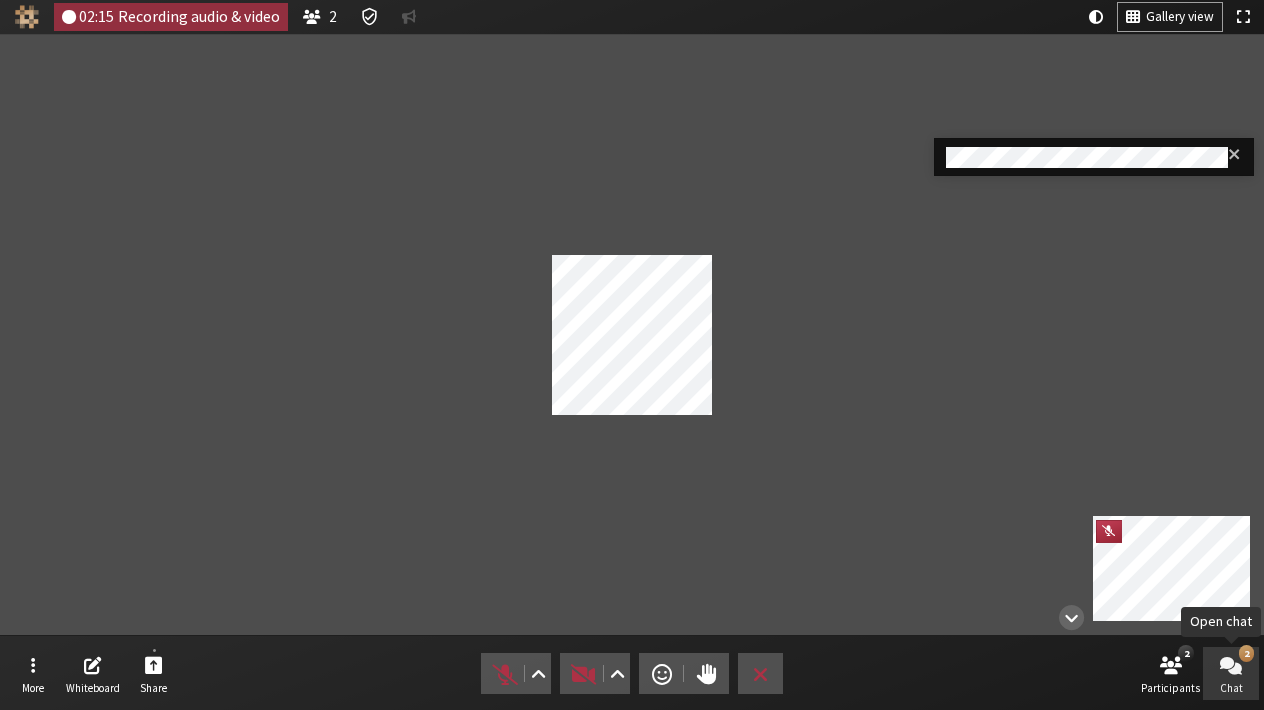 click at bounding box center [1231, 664] 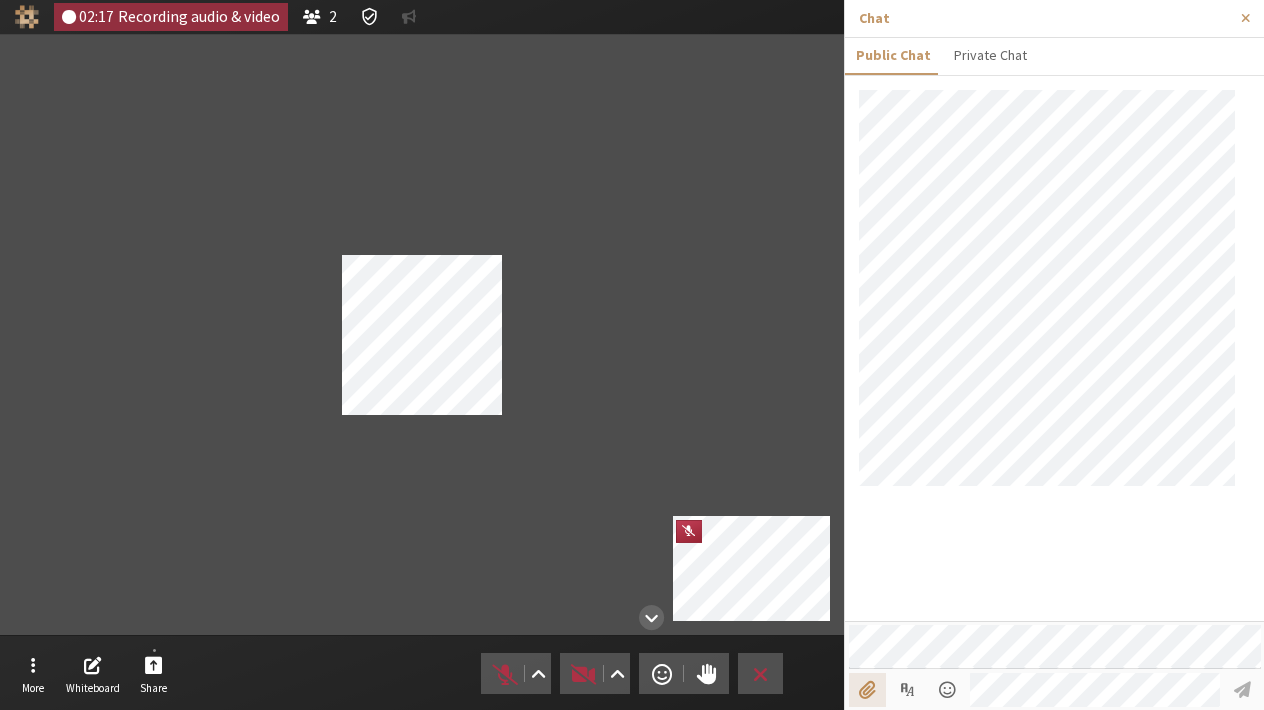 click at bounding box center (867, 690) 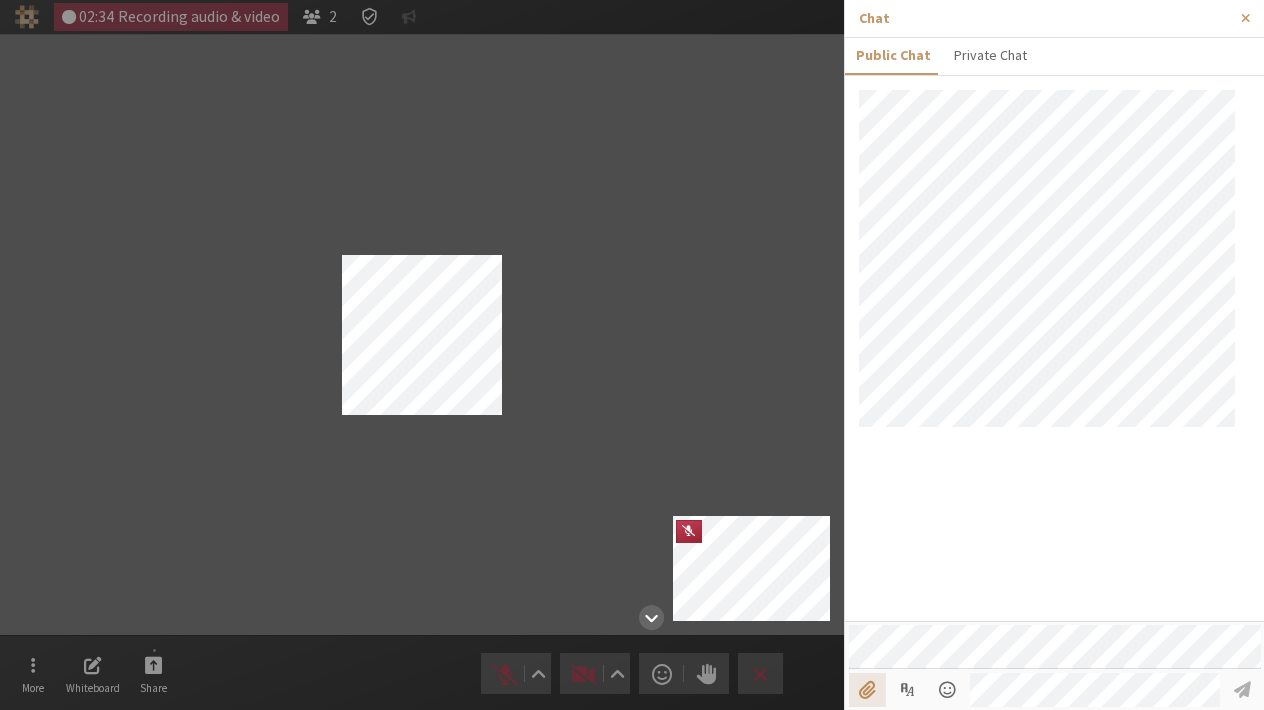 type on "[FILEPATH]\deeplink.MP4" 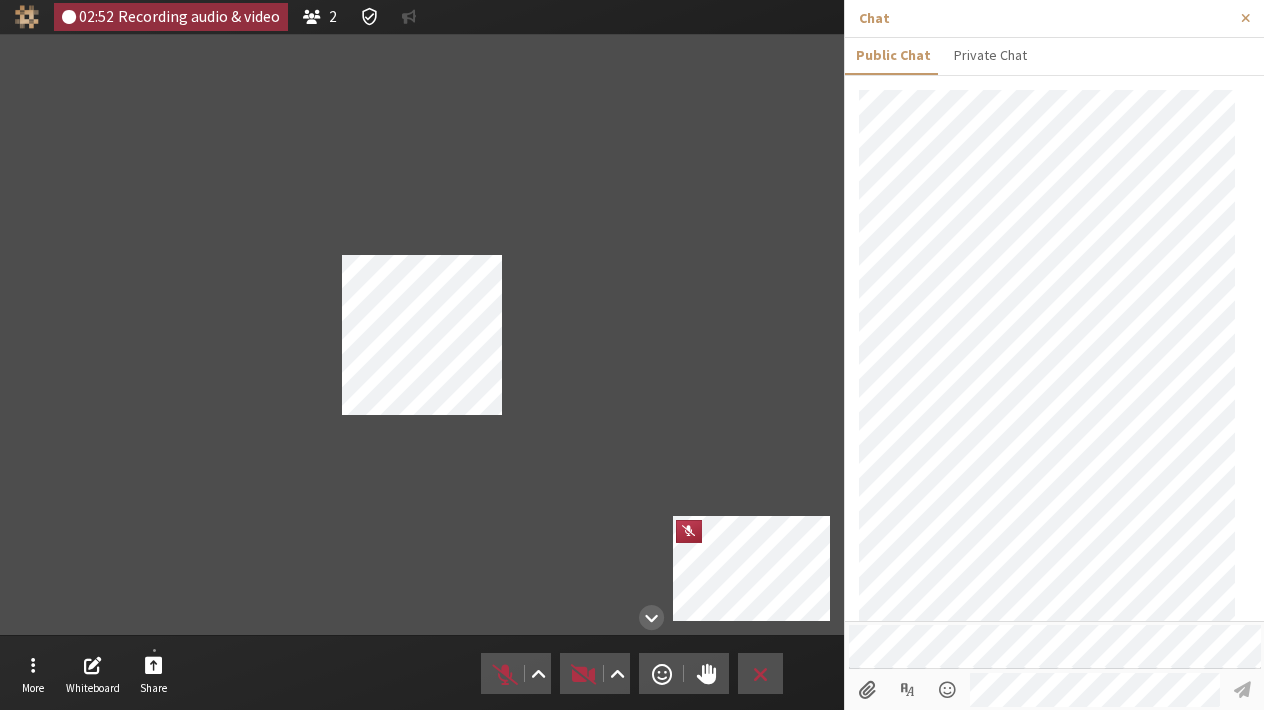 scroll, scrollTop: 70, scrollLeft: 0, axis: vertical 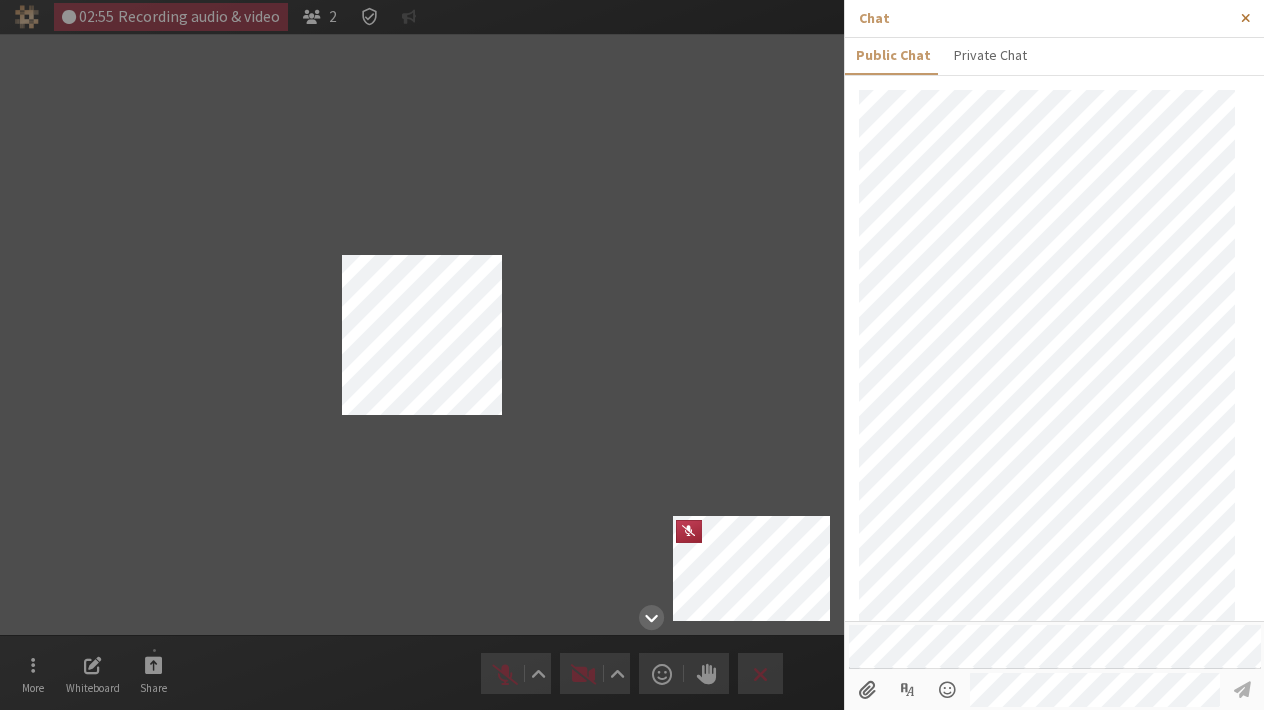 click at bounding box center (1245, 18) 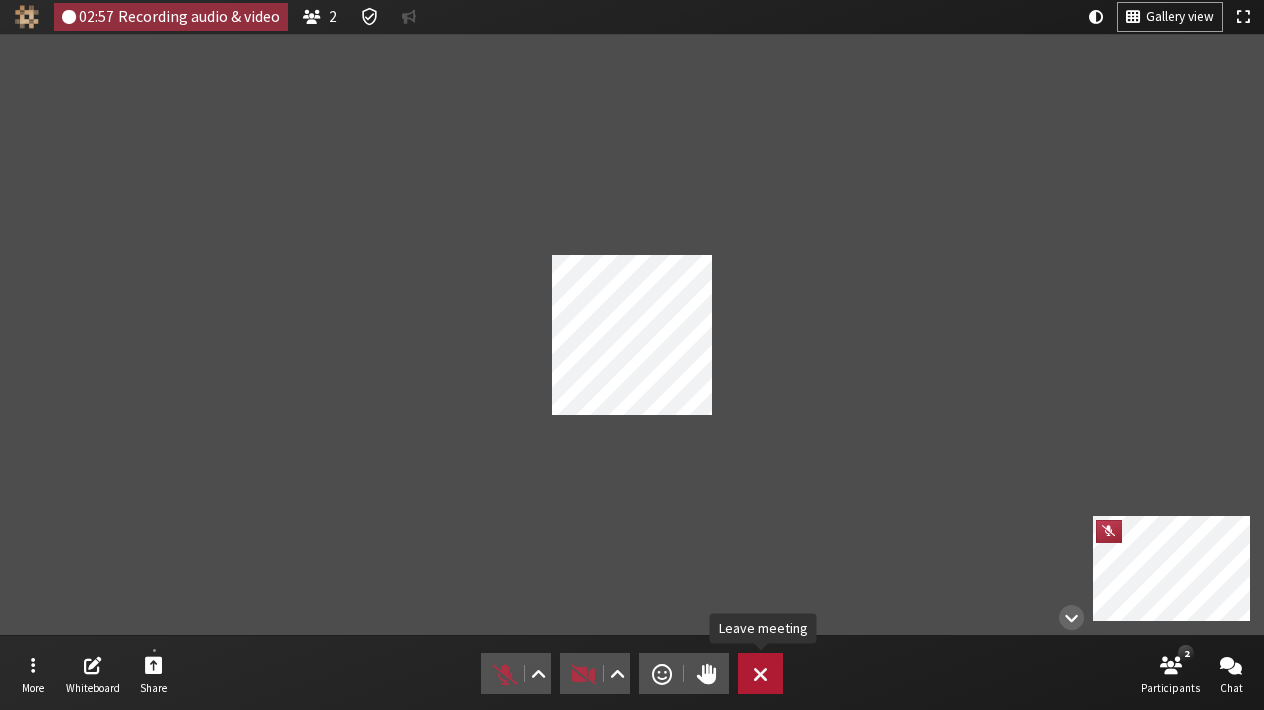 click on "Leave" at bounding box center [760, 673] 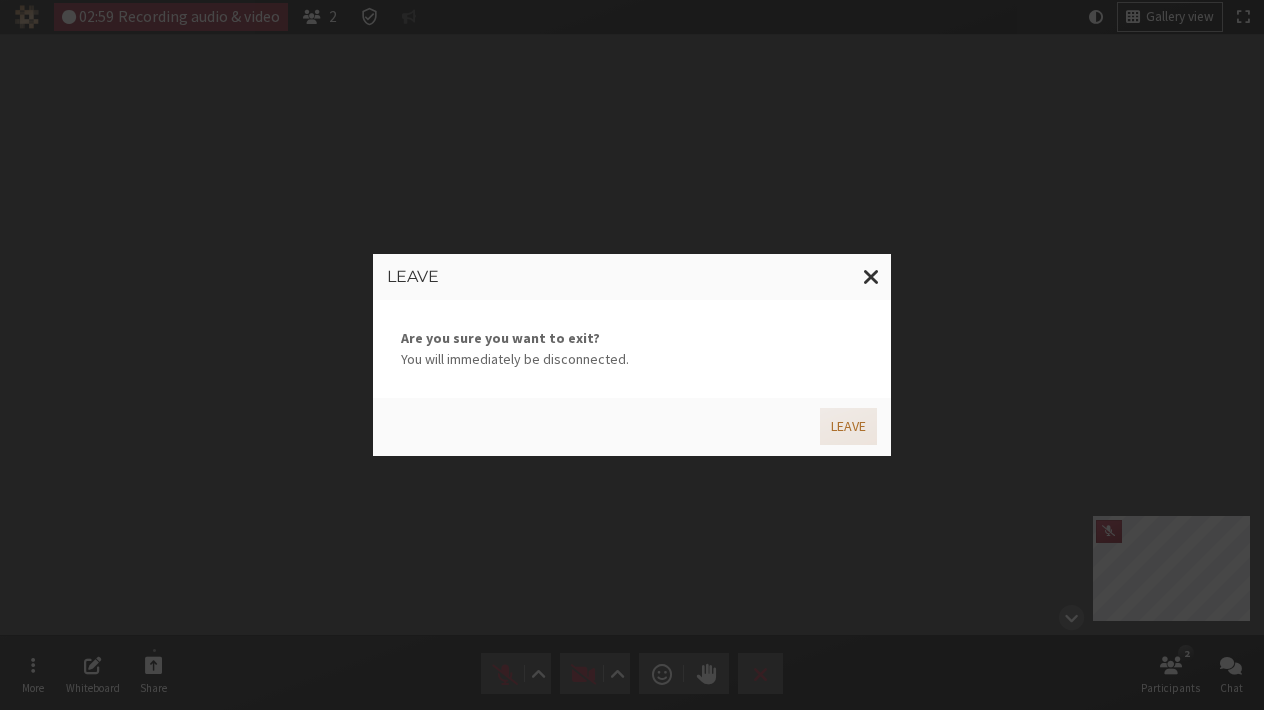 click on "Leave" at bounding box center [848, 426] 